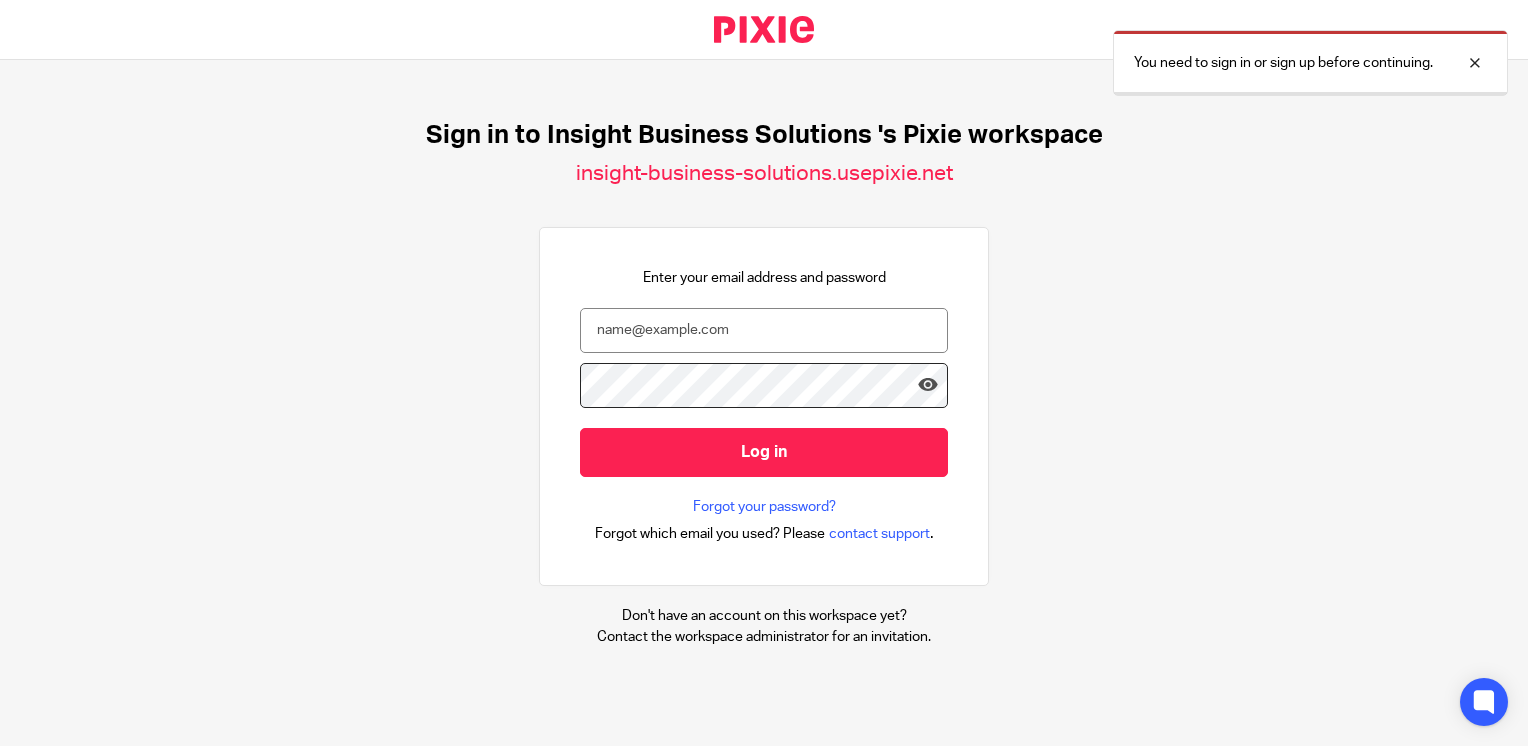 scroll, scrollTop: 0, scrollLeft: 0, axis: both 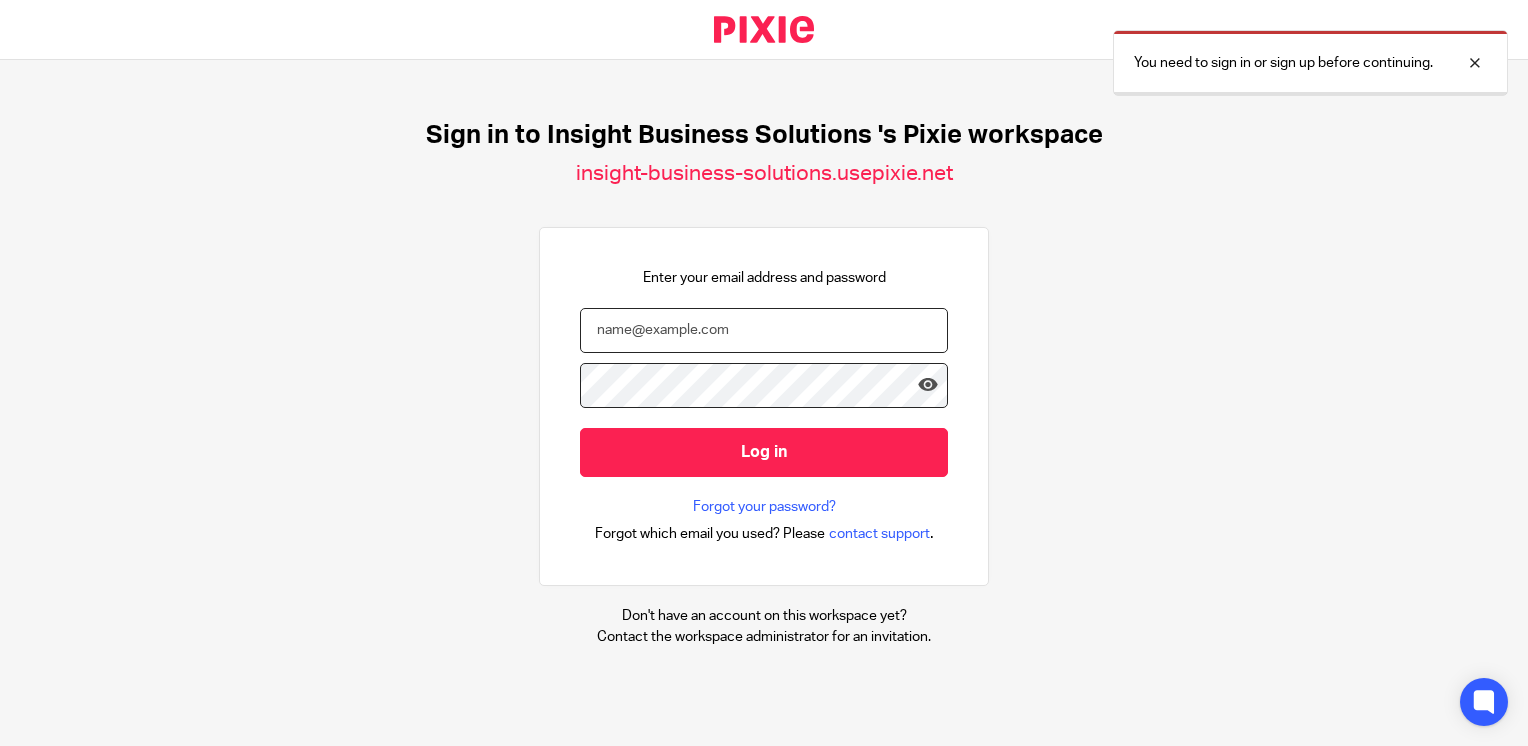 click at bounding box center [764, 330] 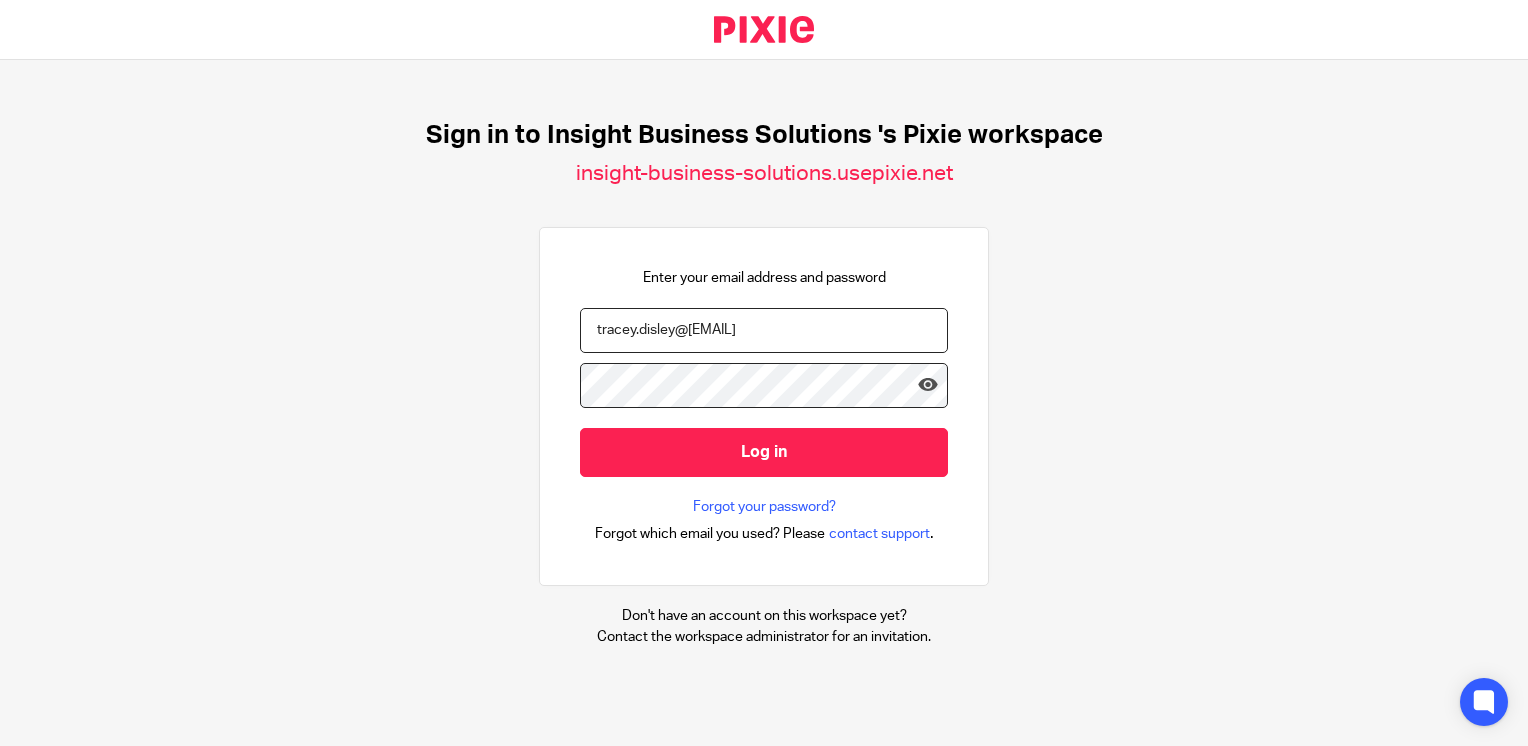 type on "tracey.disley@[EMAIL]" 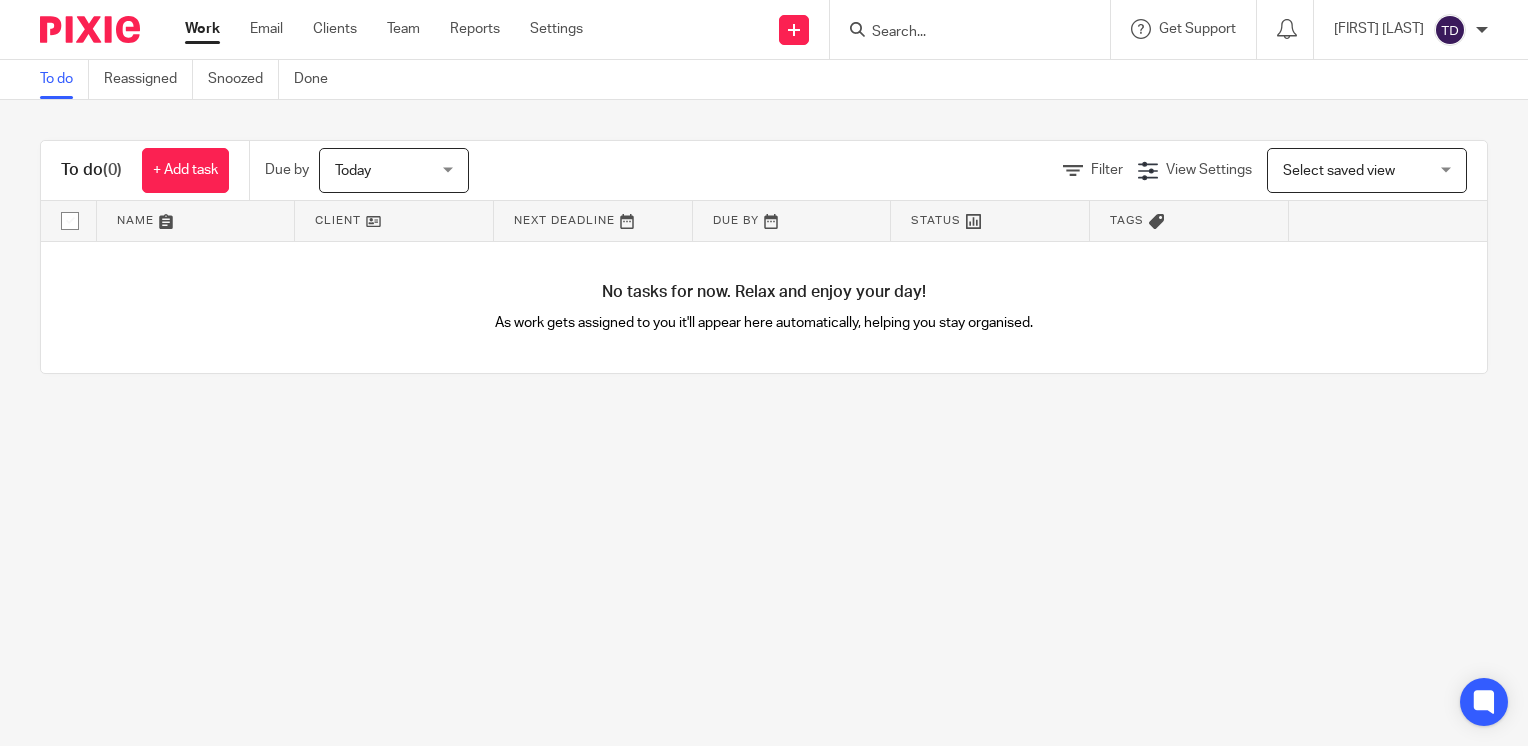 scroll, scrollTop: 0, scrollLeft: 0, axis: both 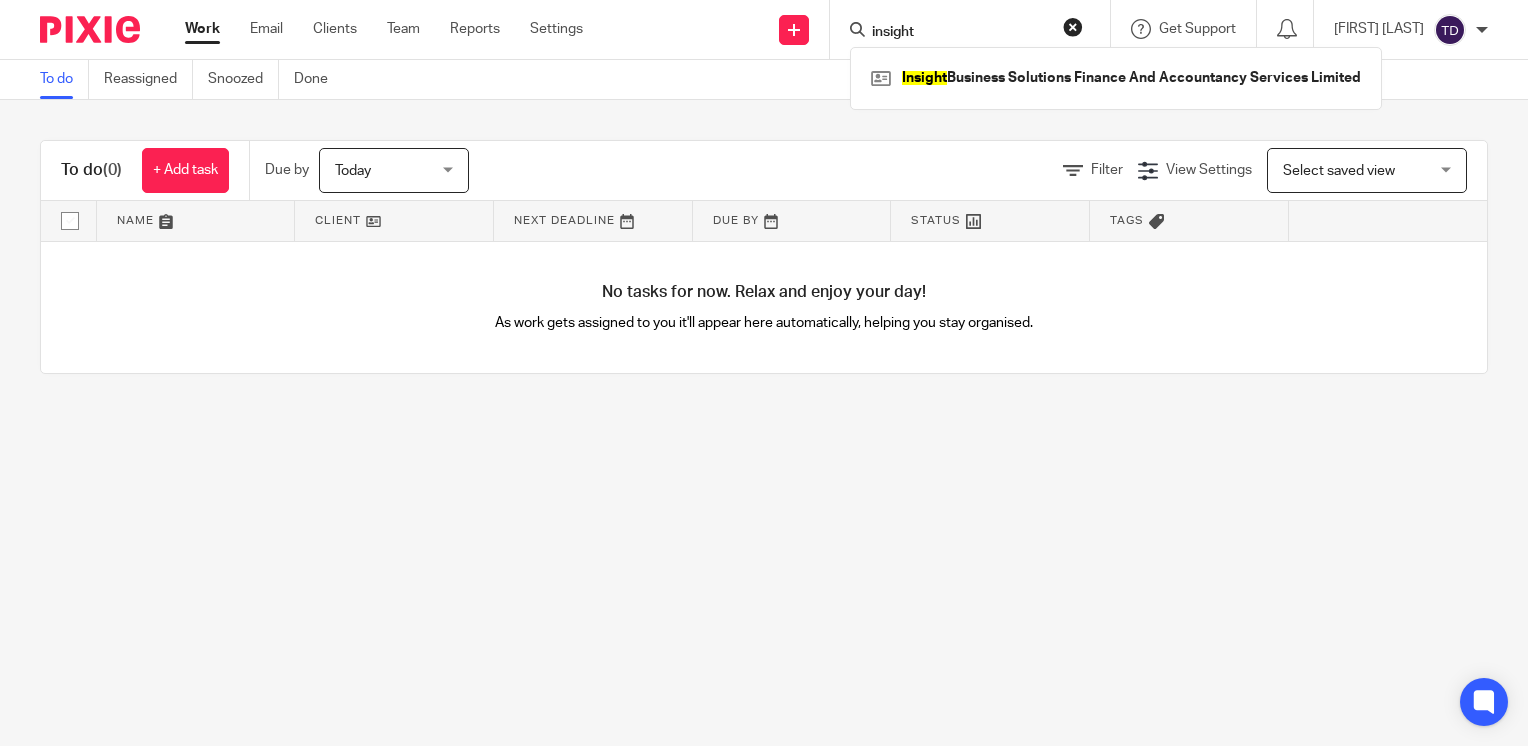 type on "insight" 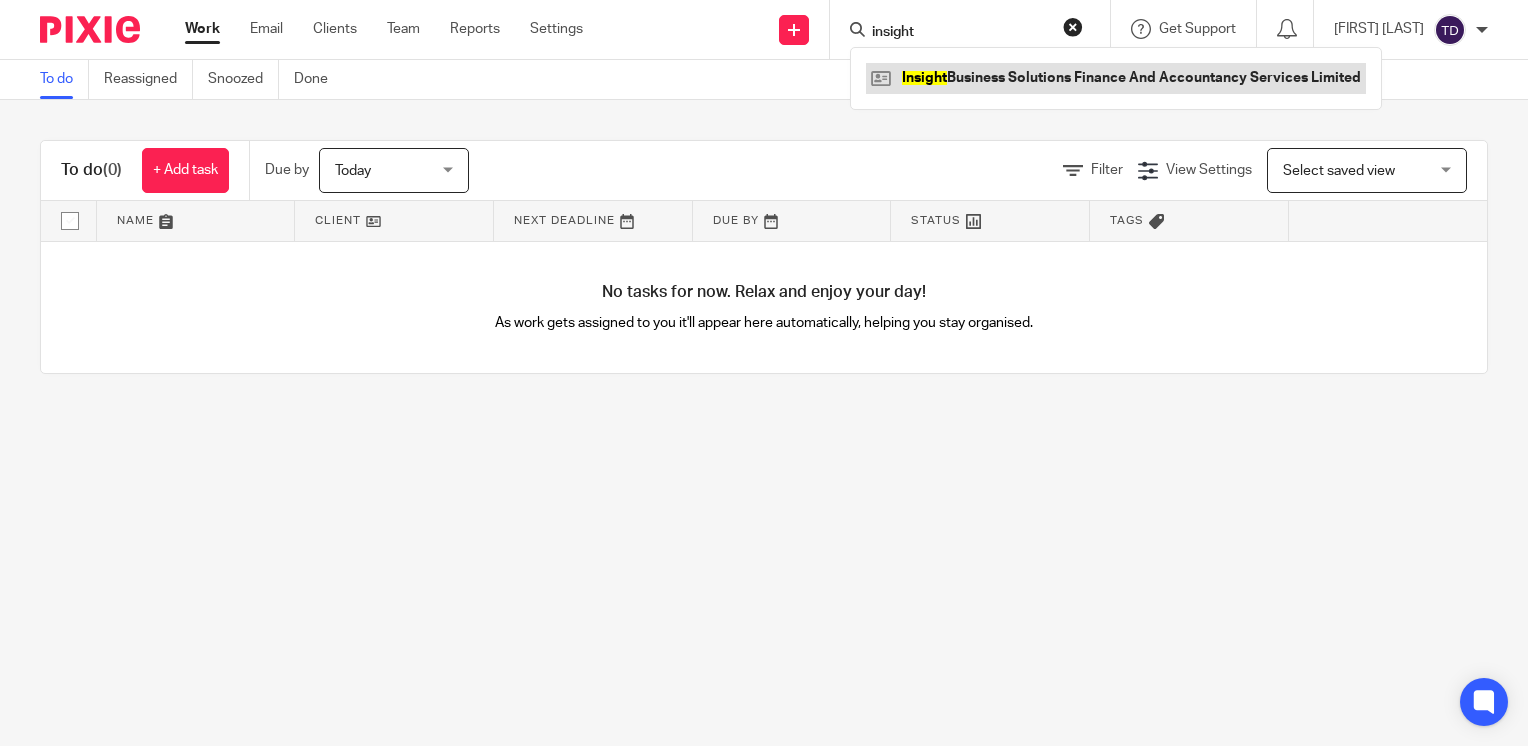 click at bounding box center (1116, 78) 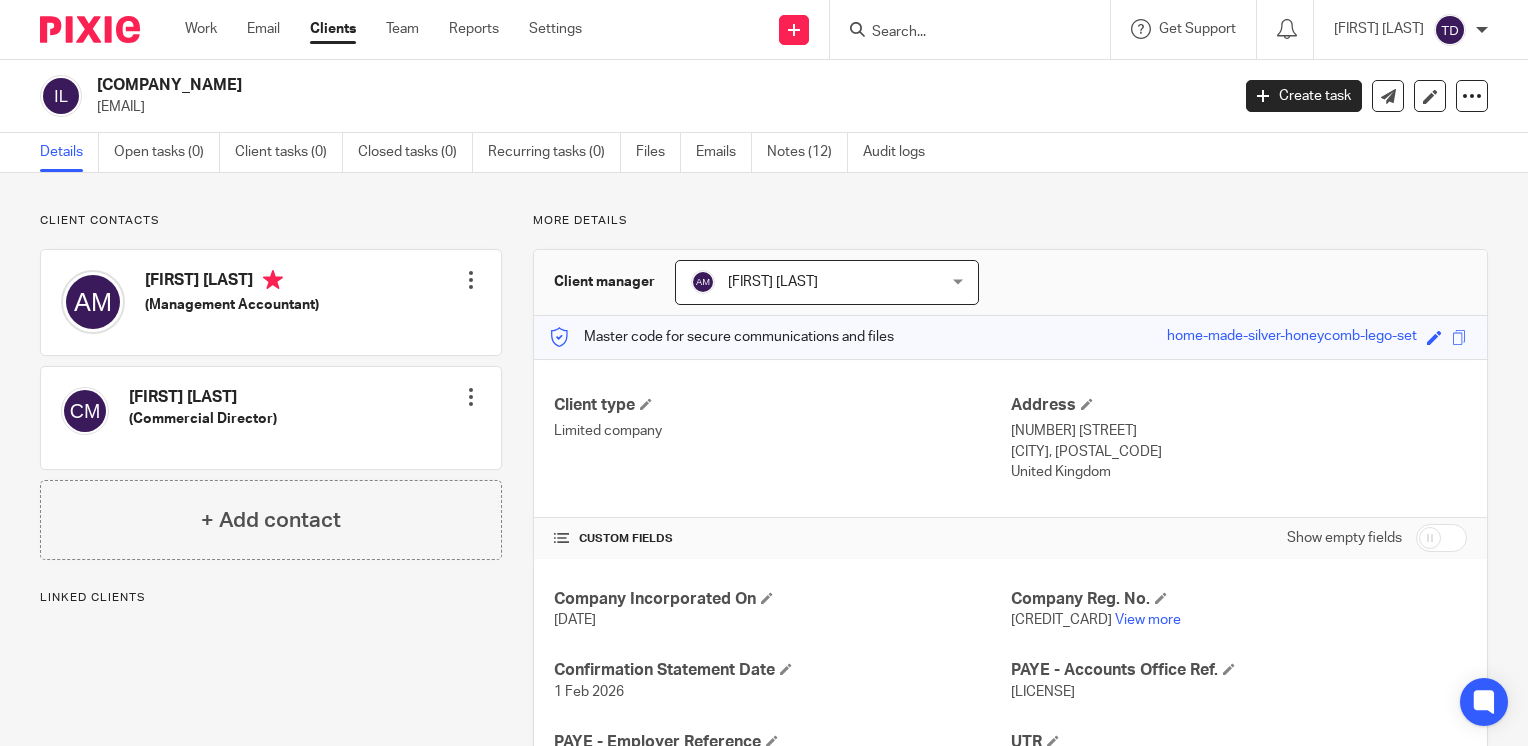 scroll, scrollTop: 0, scrollLeft: 0, axis: both 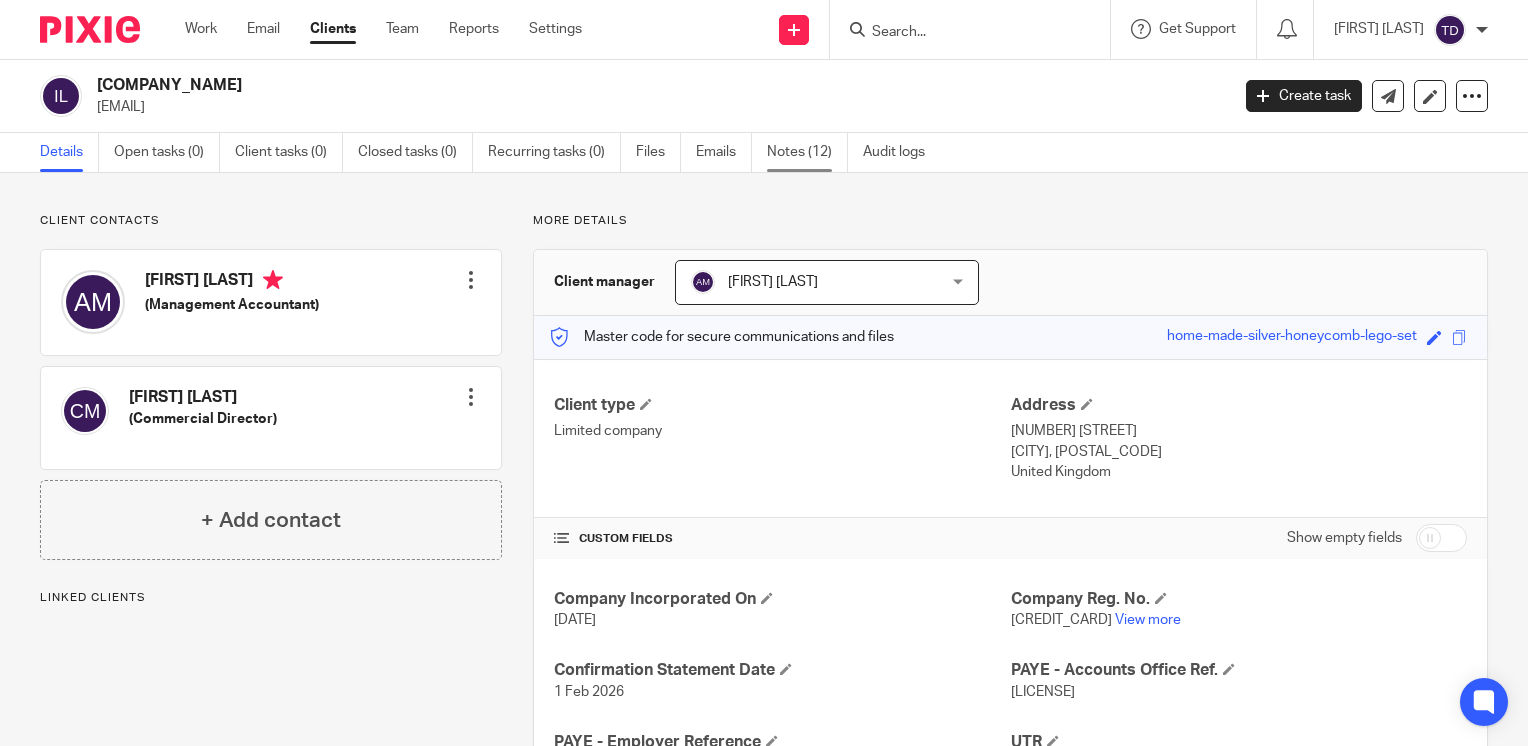click on "Notes (12)" at bounding box center (807, 152) 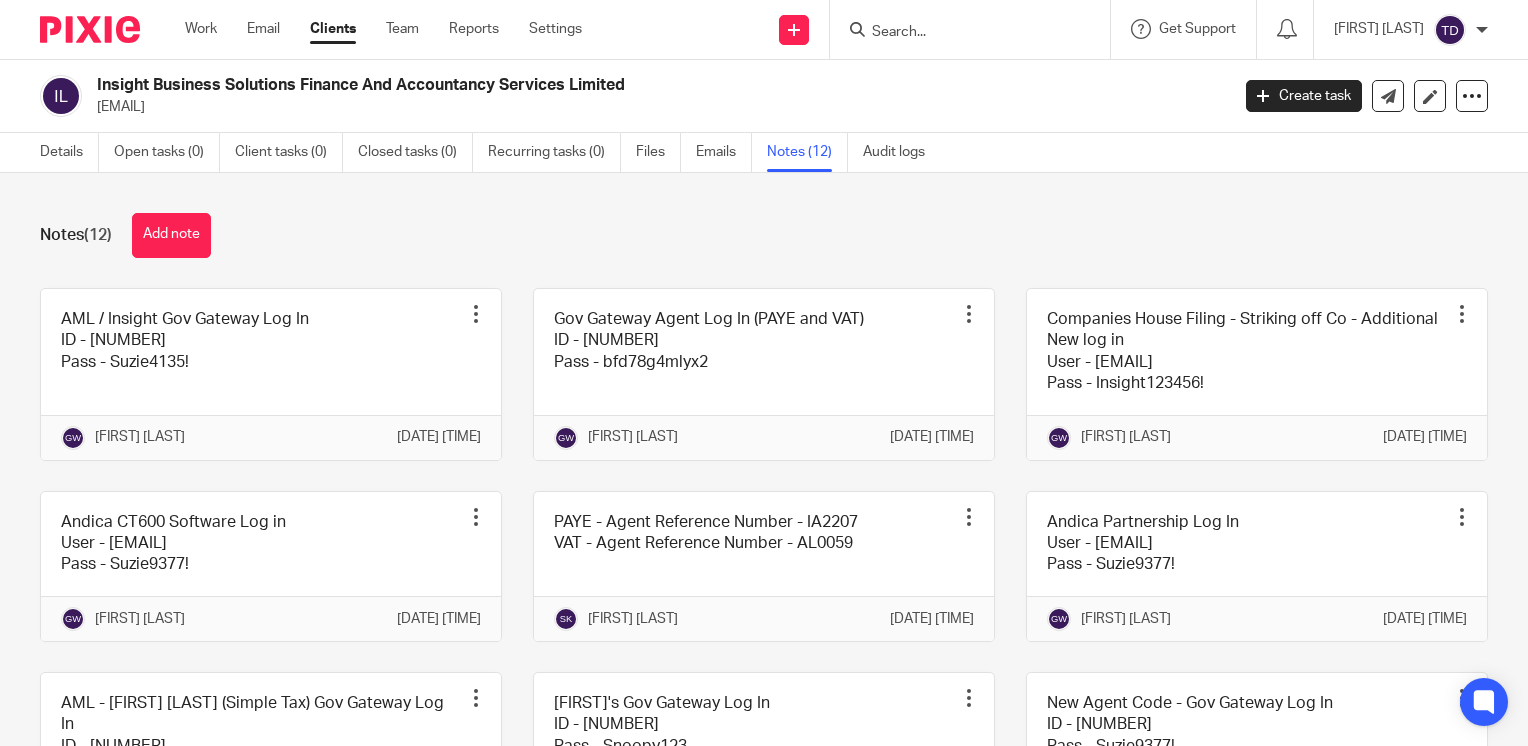 scroll, scrollTop: 0, scrollLeft: 0, axis: both 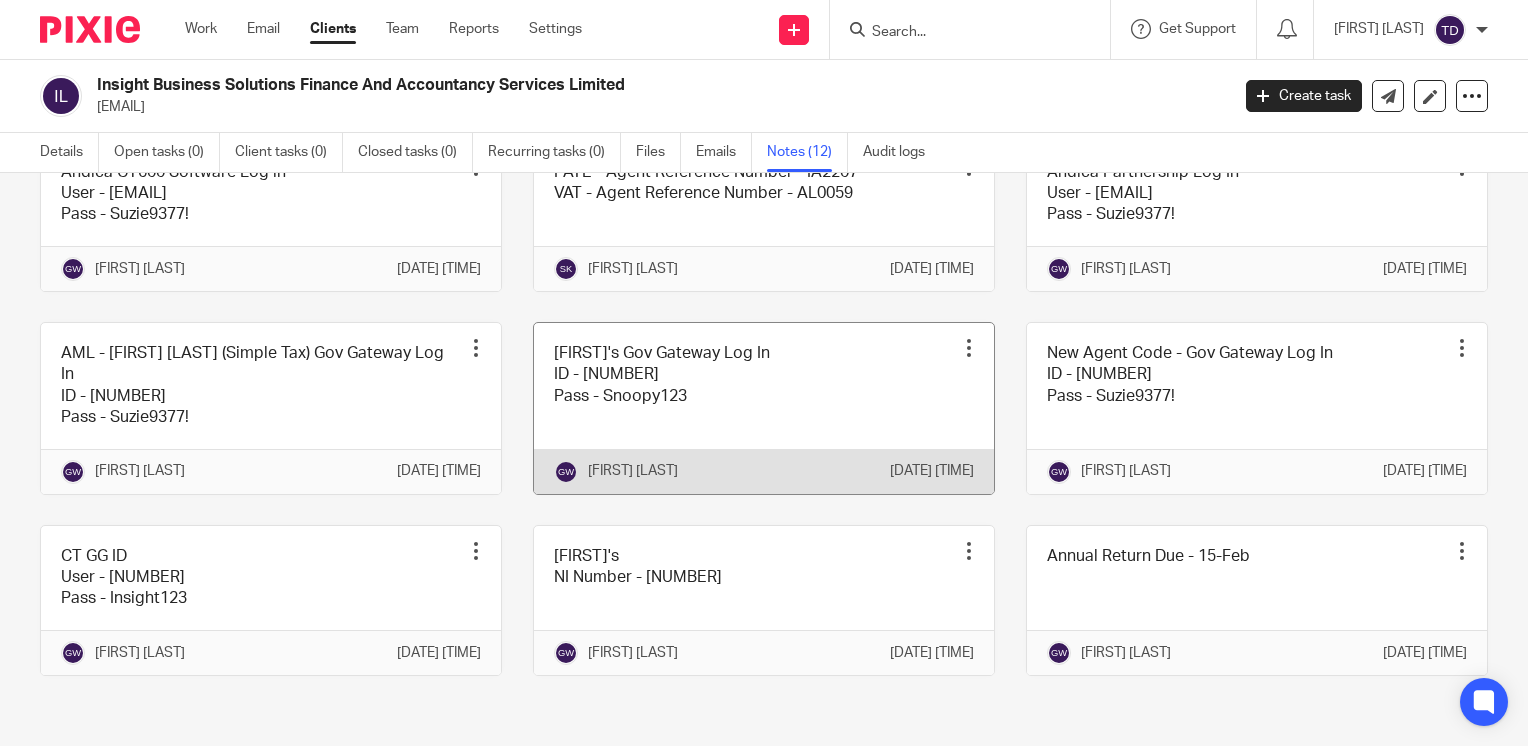 click at bounding box center [764, 408] 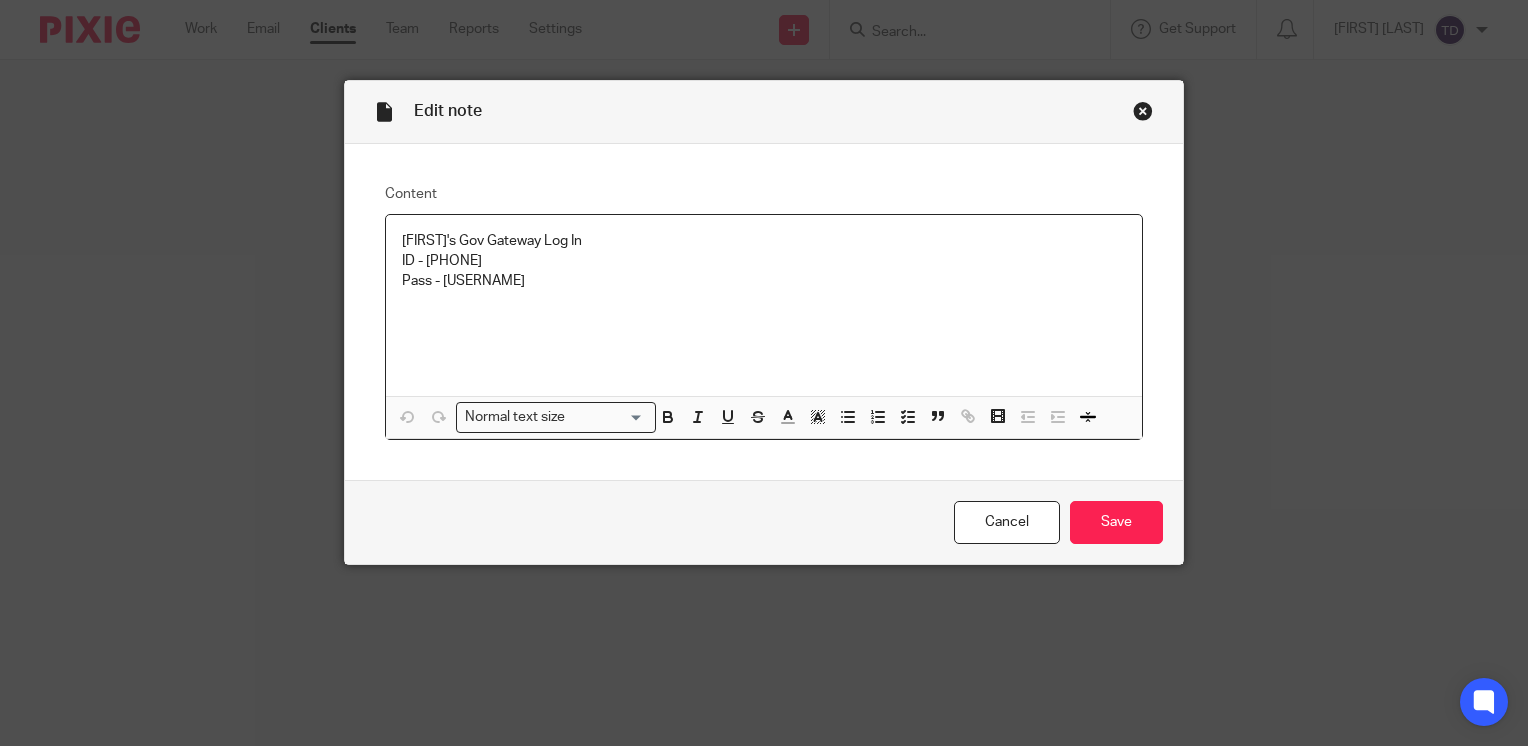 scroll, scrollTop: 0, scrollLeft: 0, axis: both 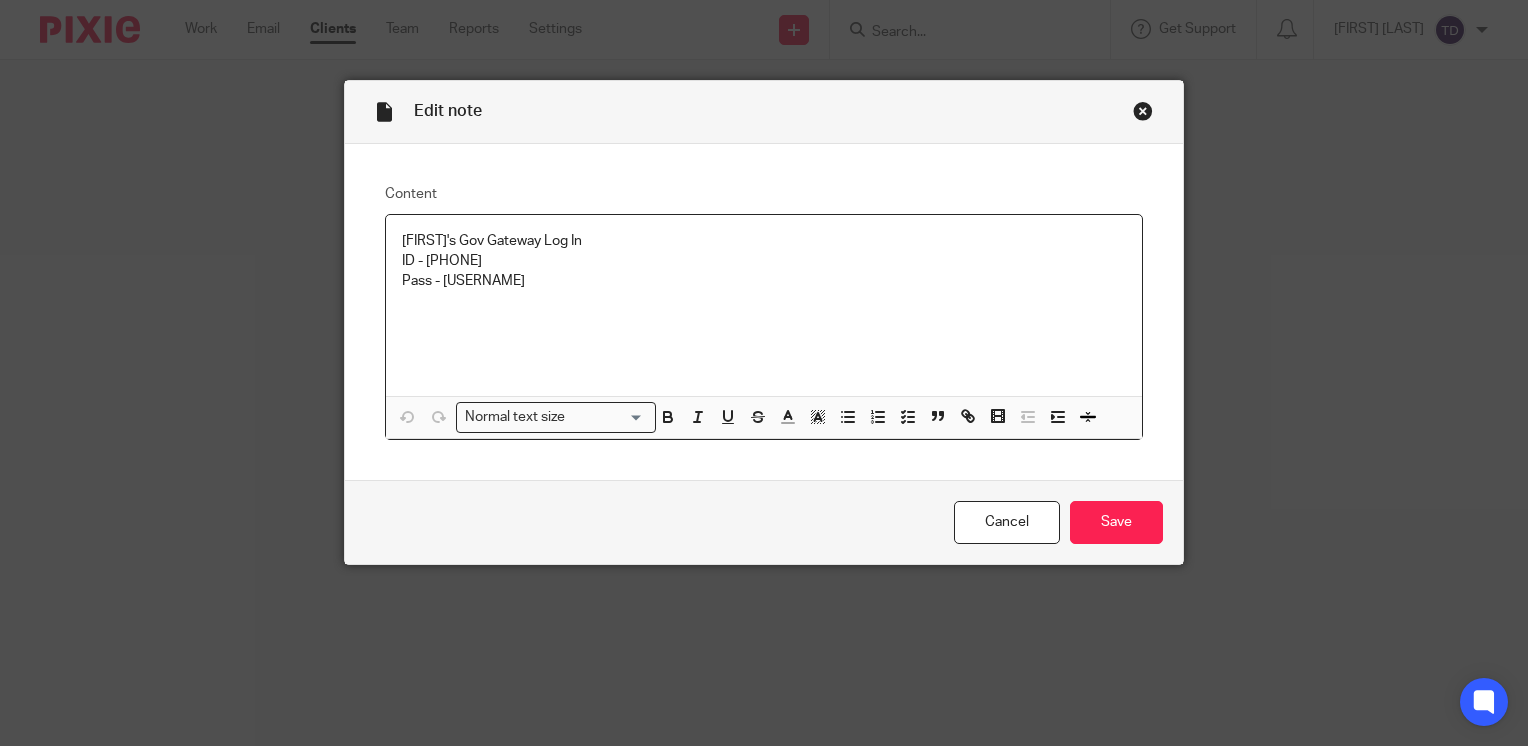 drag, startPoint x: 418, startPoint y: 262, endPoint x: 555, endPoint y: 261, distance: 137.00365 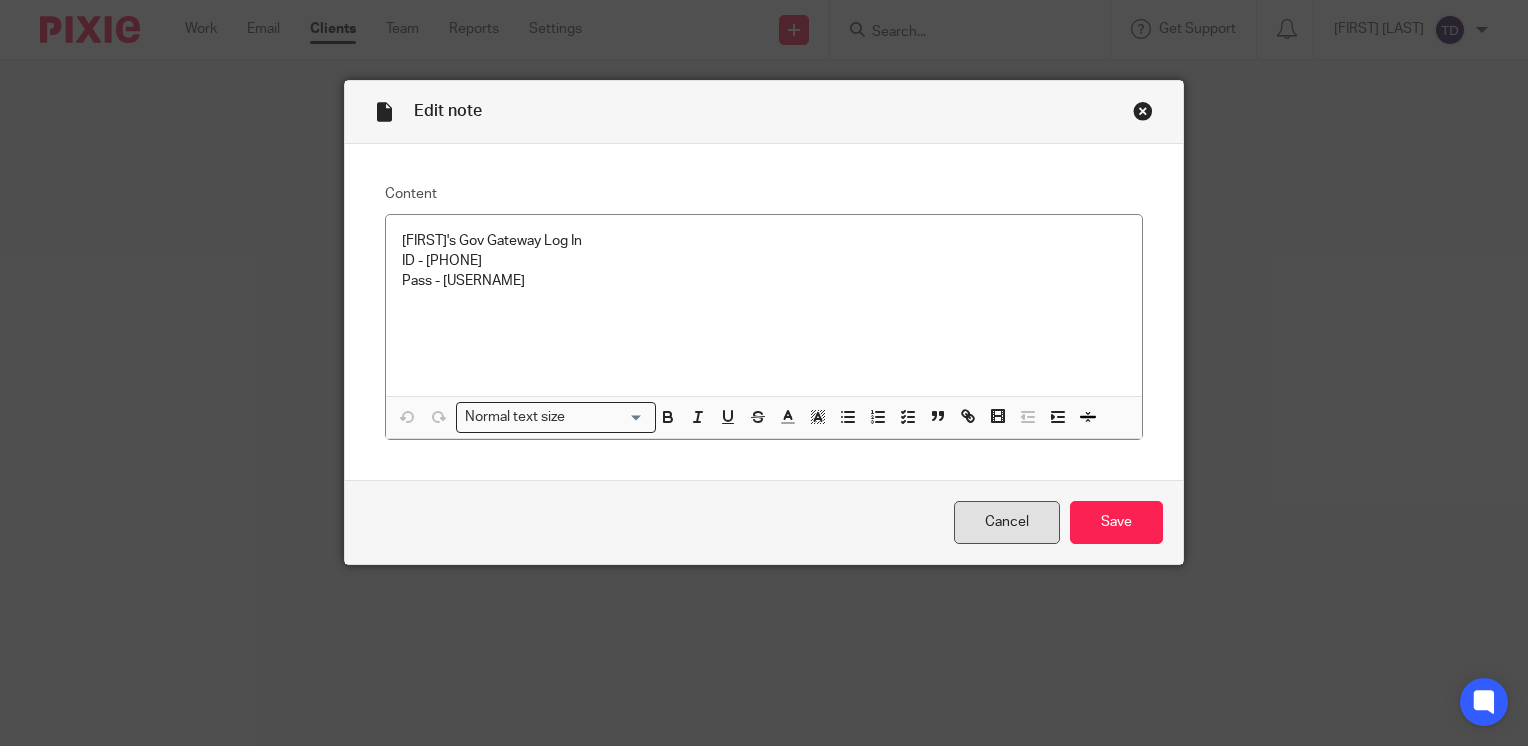 click on "Cancel" at bounding box center (1007, 522) 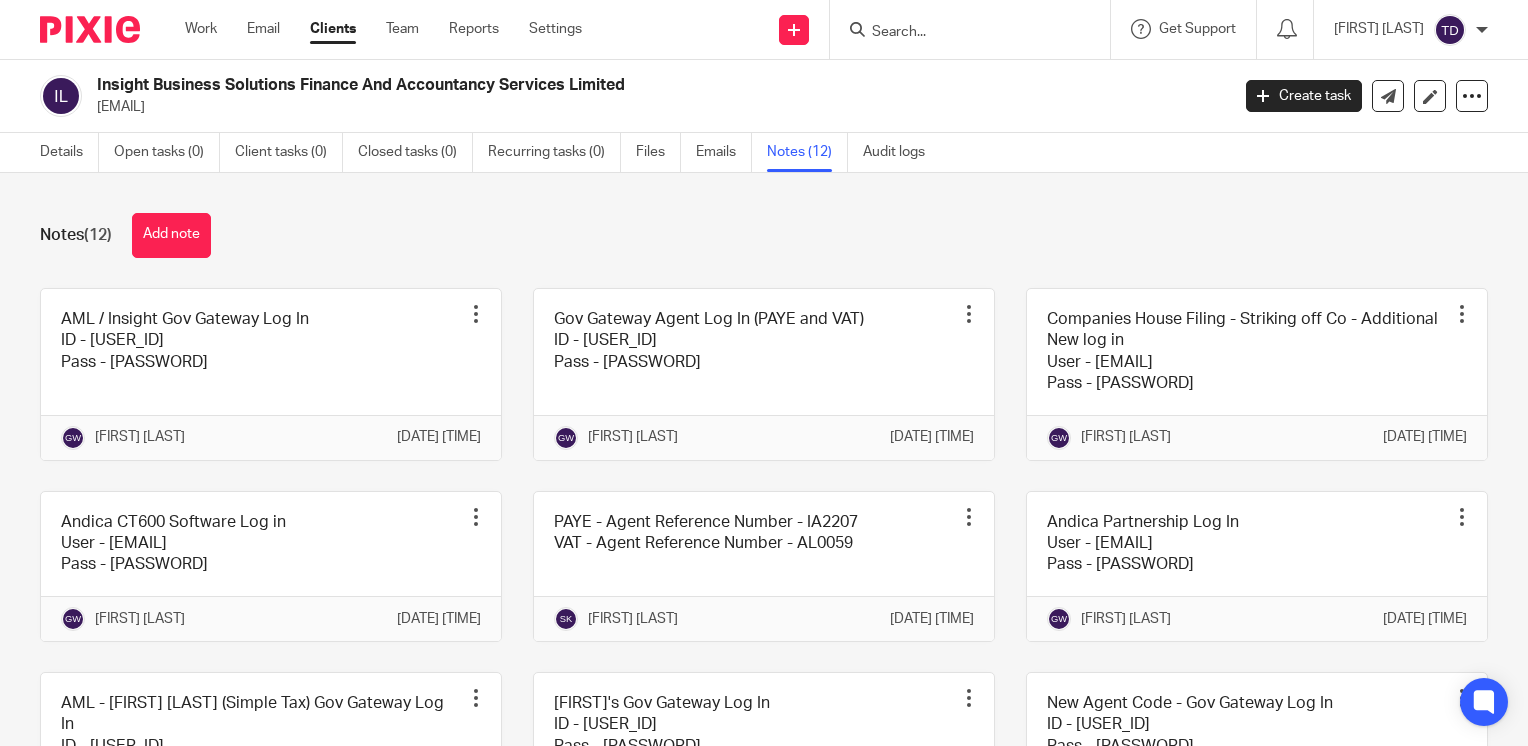 scroll, scrollTop: 0, scrollLeft: 0, axis: both 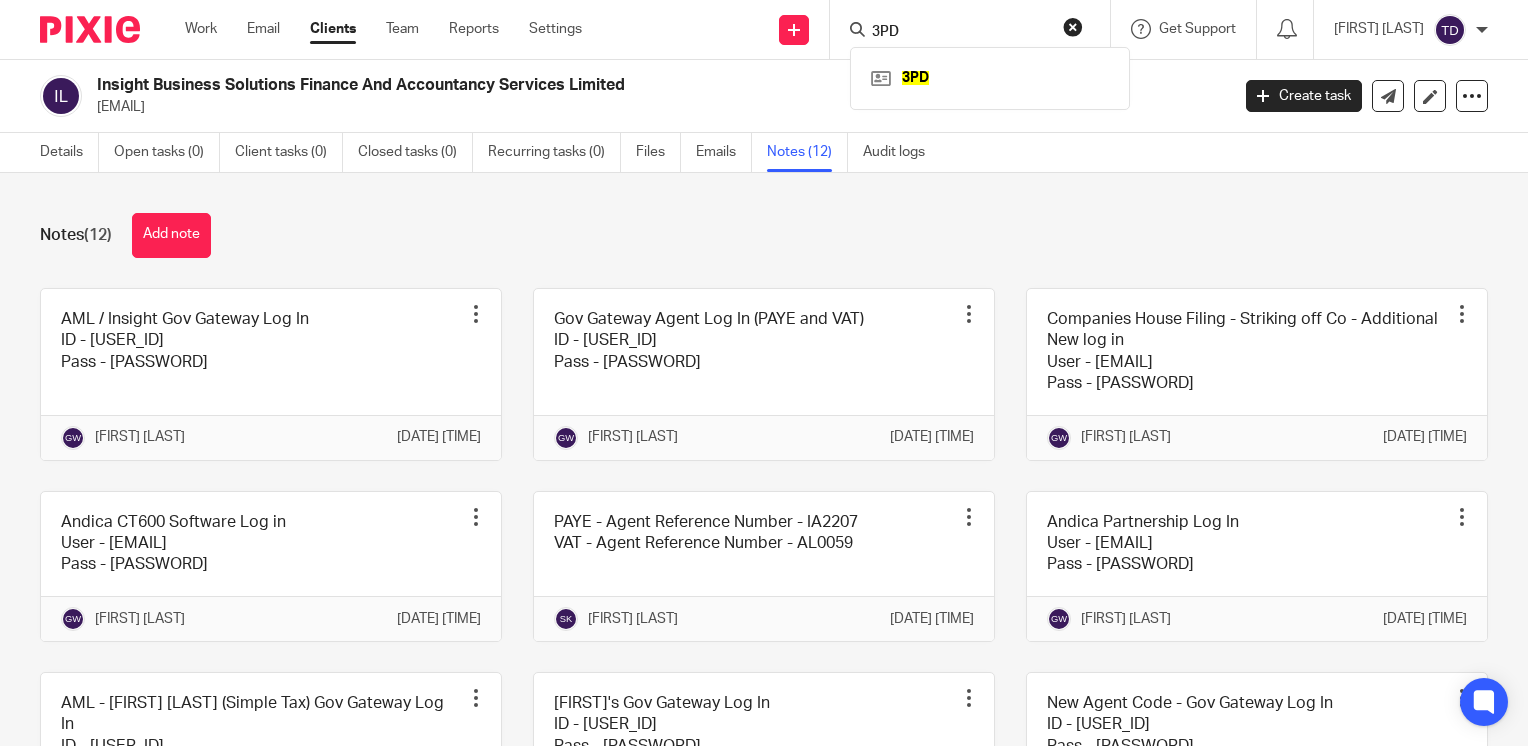 type on "3PD" 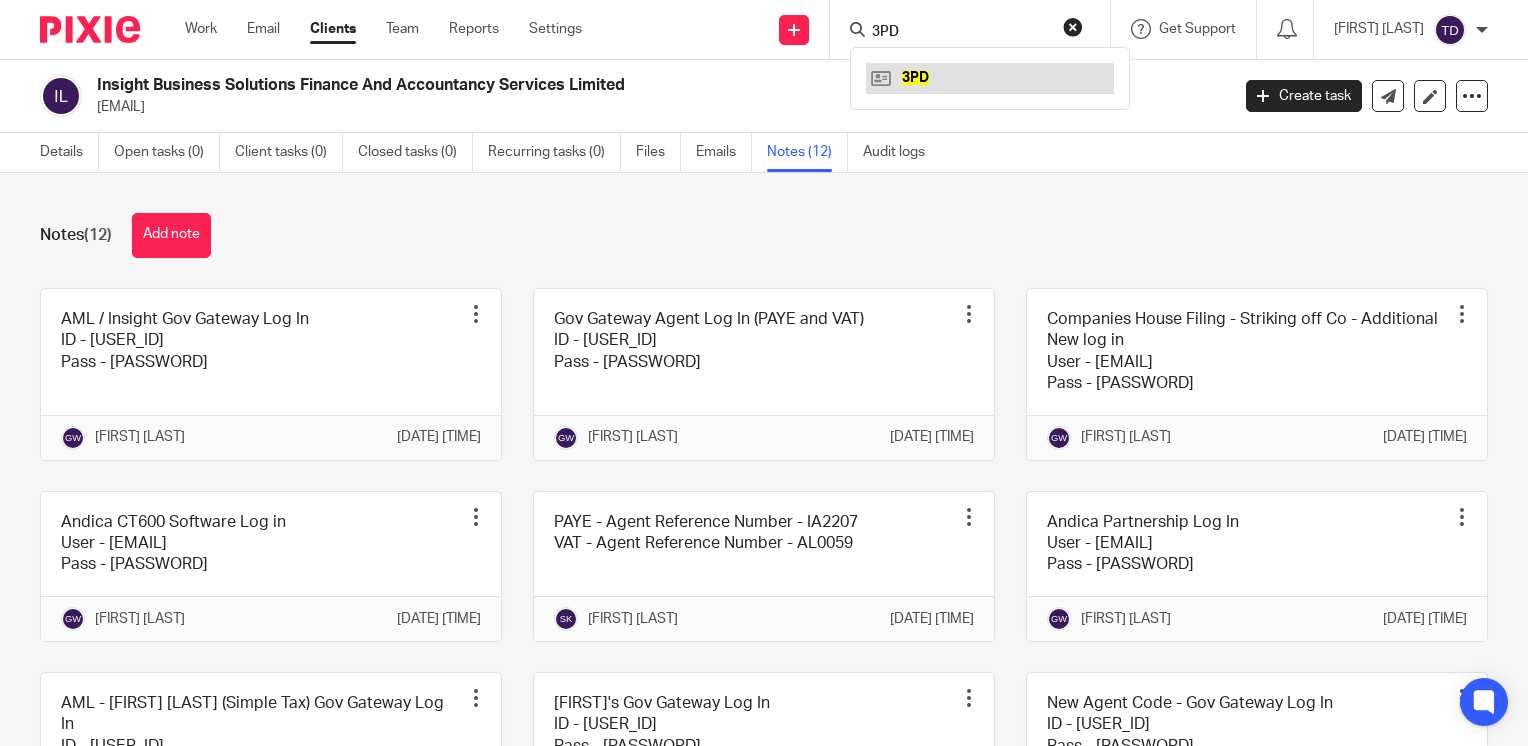 click at bounding box center [990, 78] 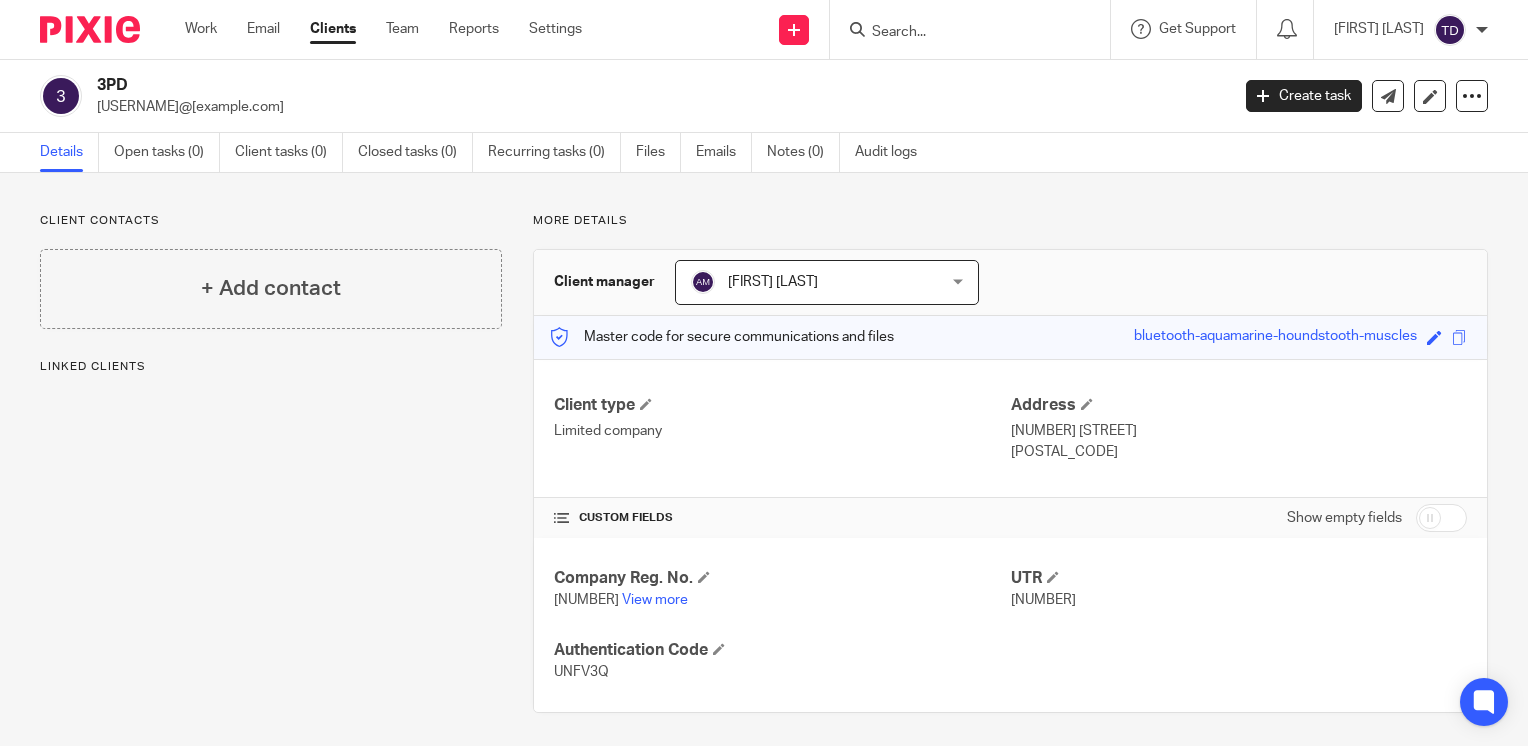 scroll, scrollTop: 0, scrollLeft: 0, axis: both 